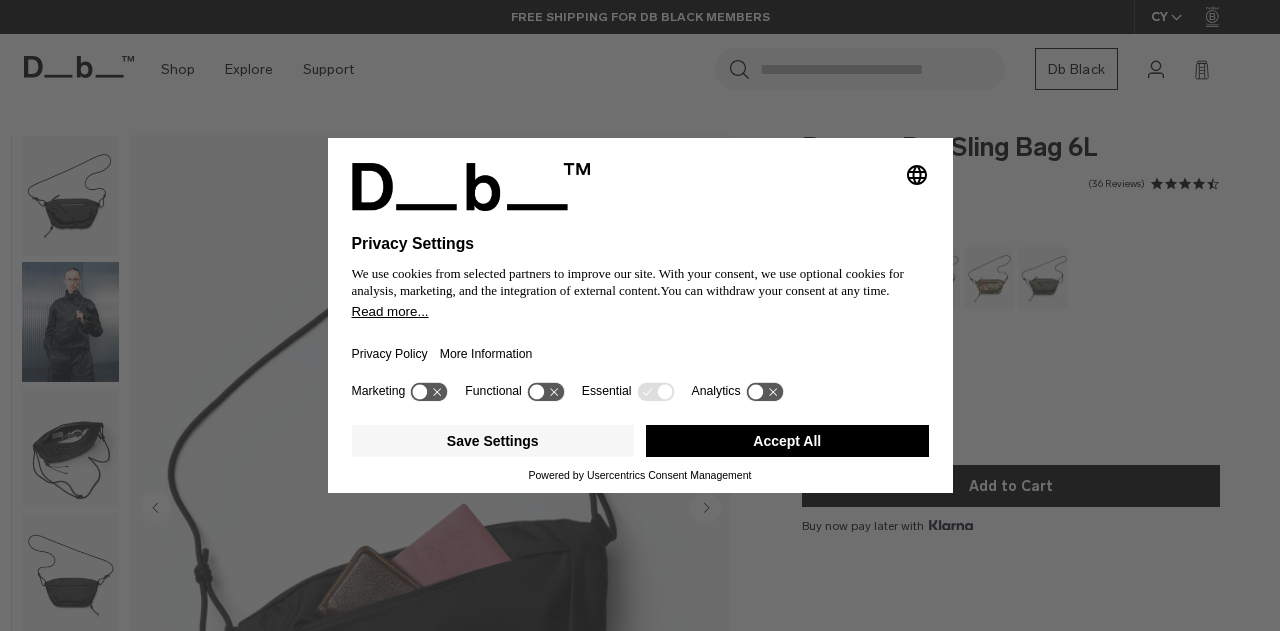 scroll, scrollTop: 166, scrollLeft: 0, axis: vertical 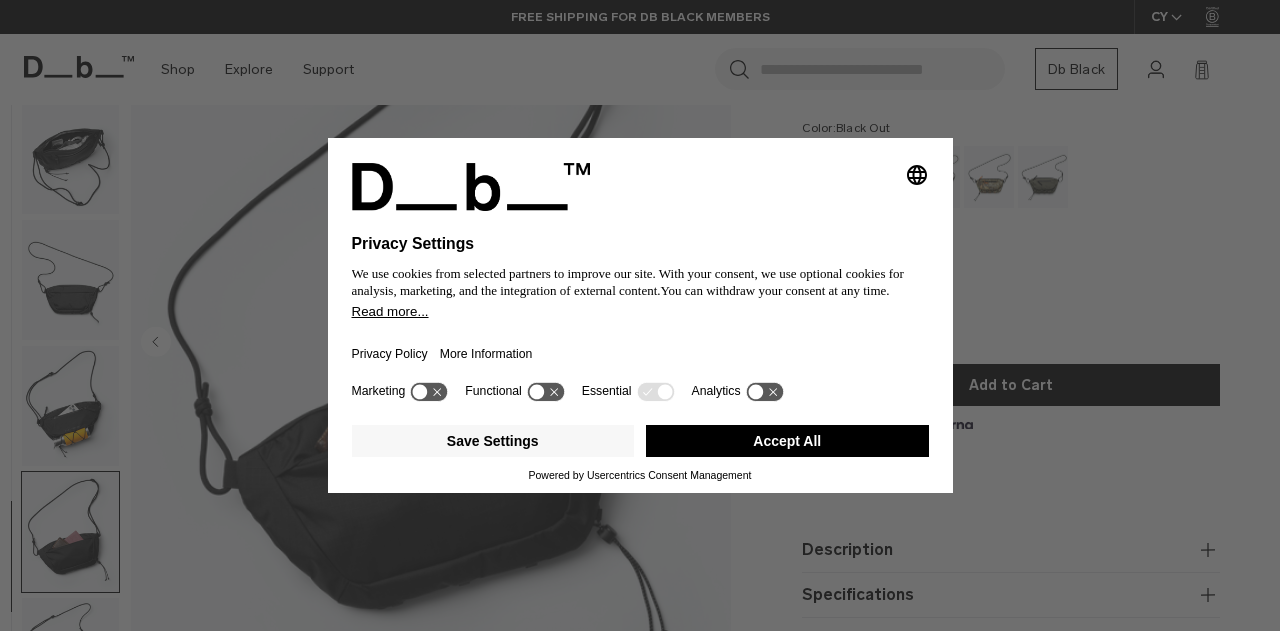 click on "Accept All" at bounding box center (787, 441) 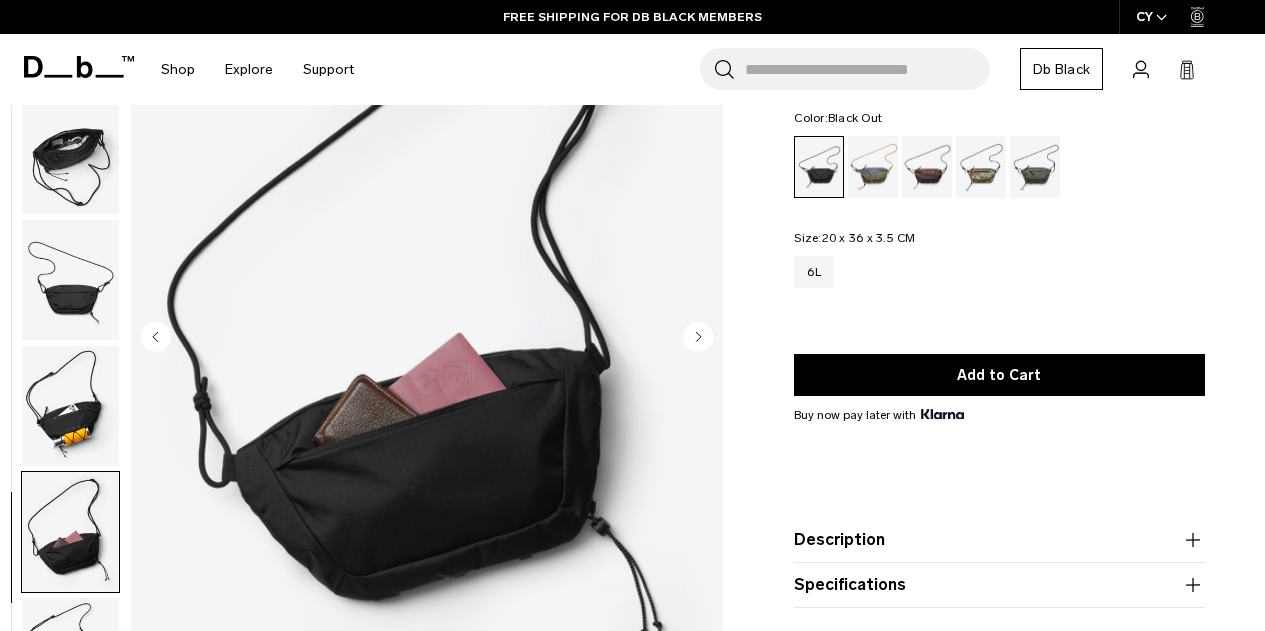 scroll, scrollTop: 0, scrollLeft: 0, axis: both 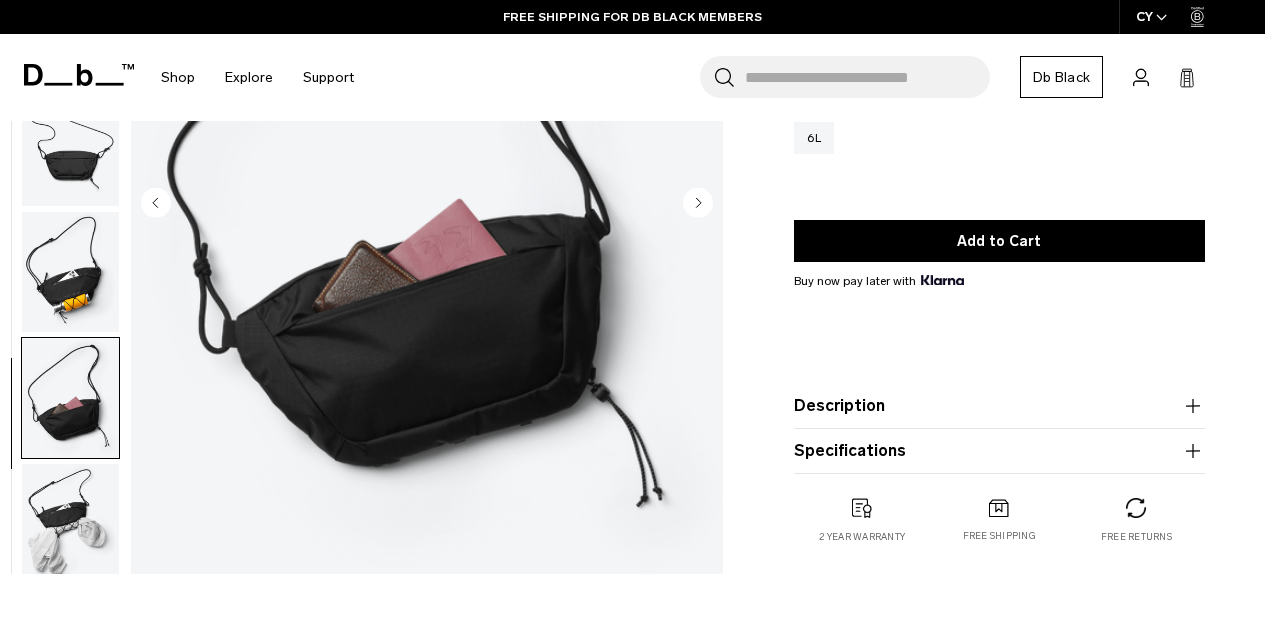 click at bounding box center (70, 524) 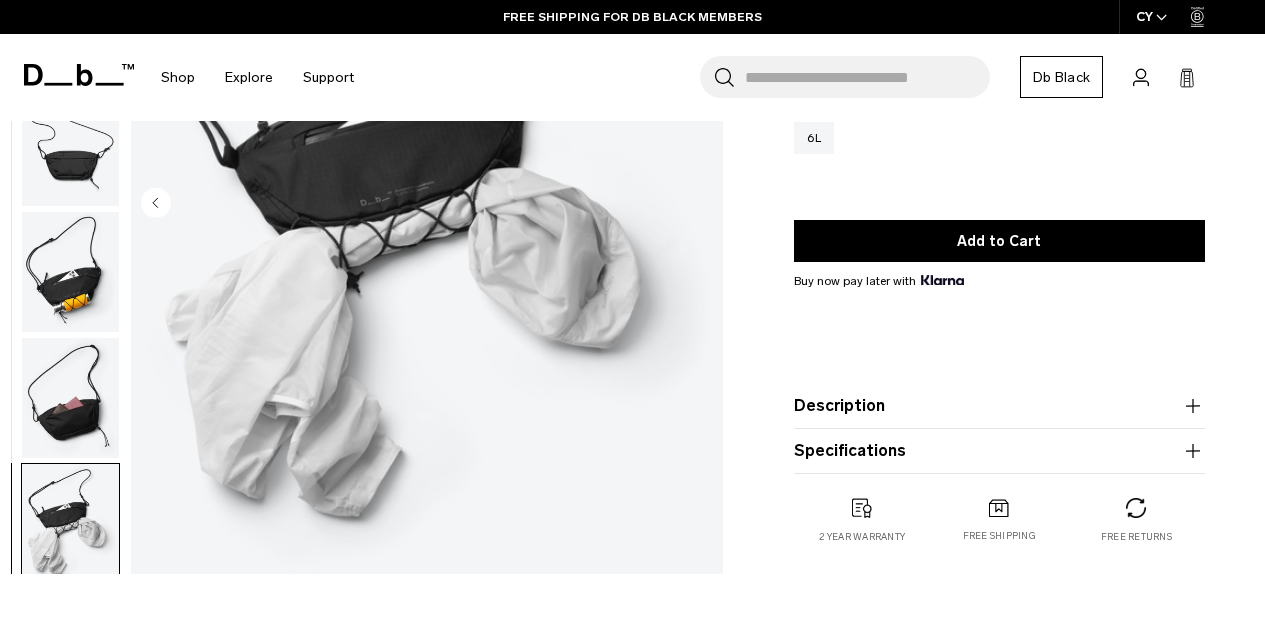 scroll, scrollTop: 137, scrollLeft: 0, axis: vertical 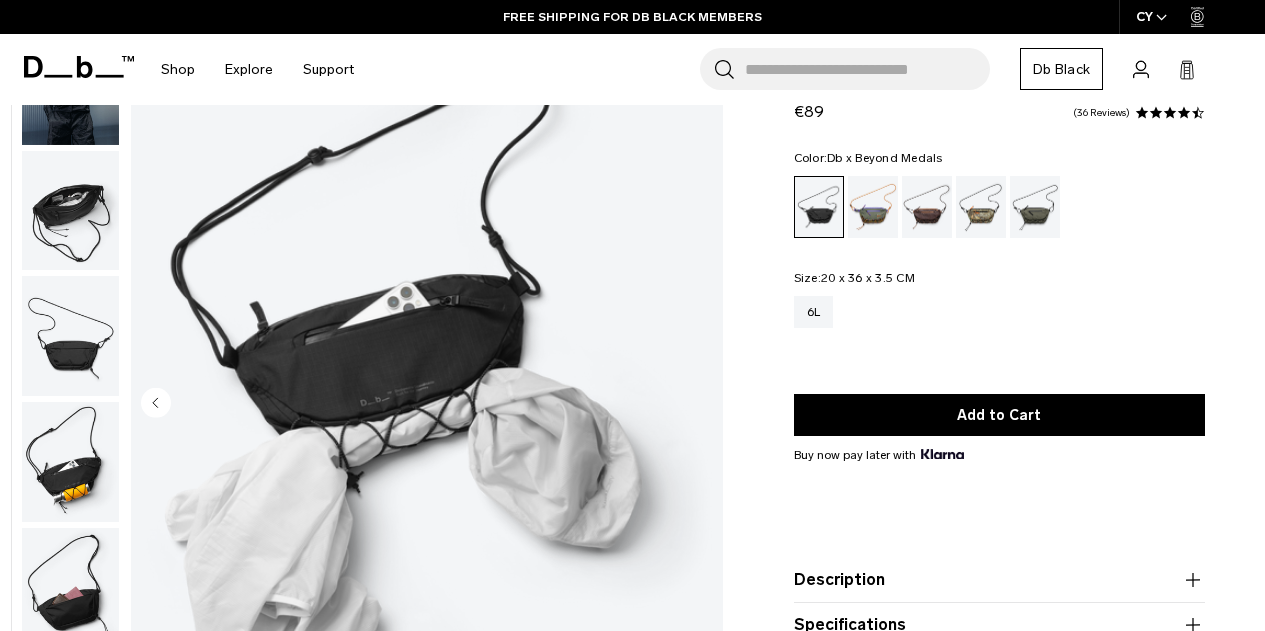 click at bounding box center [981, 207] 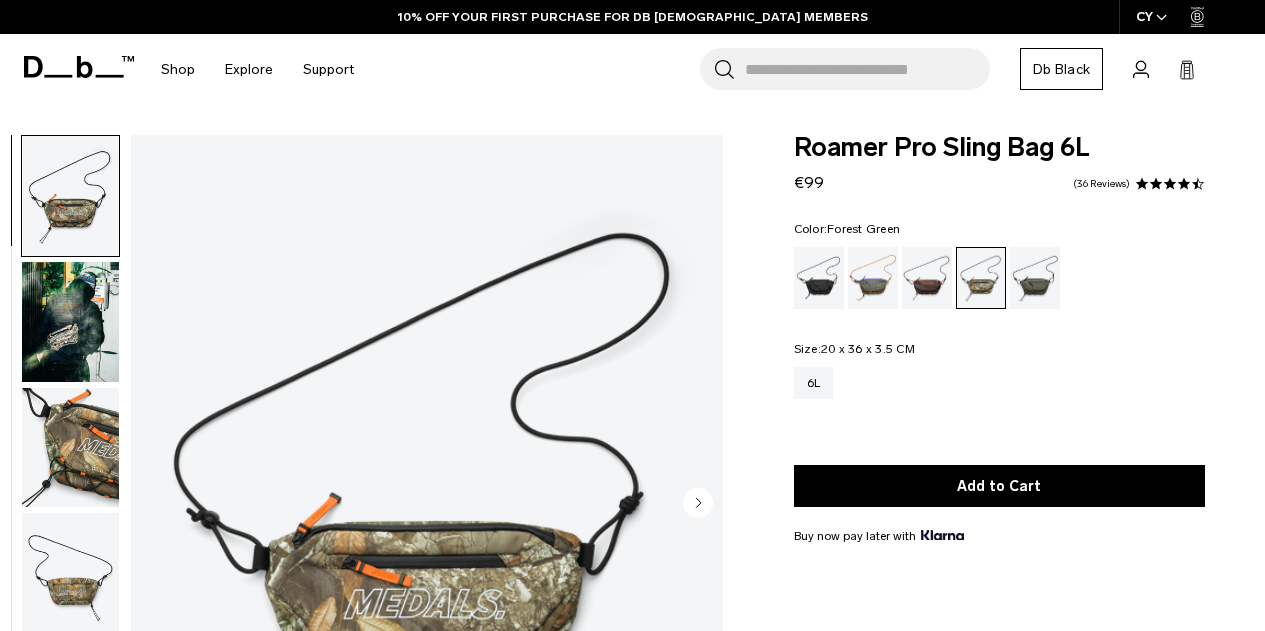scroll, scrollTop: 100, scrollLeft: 0, axis: vertical 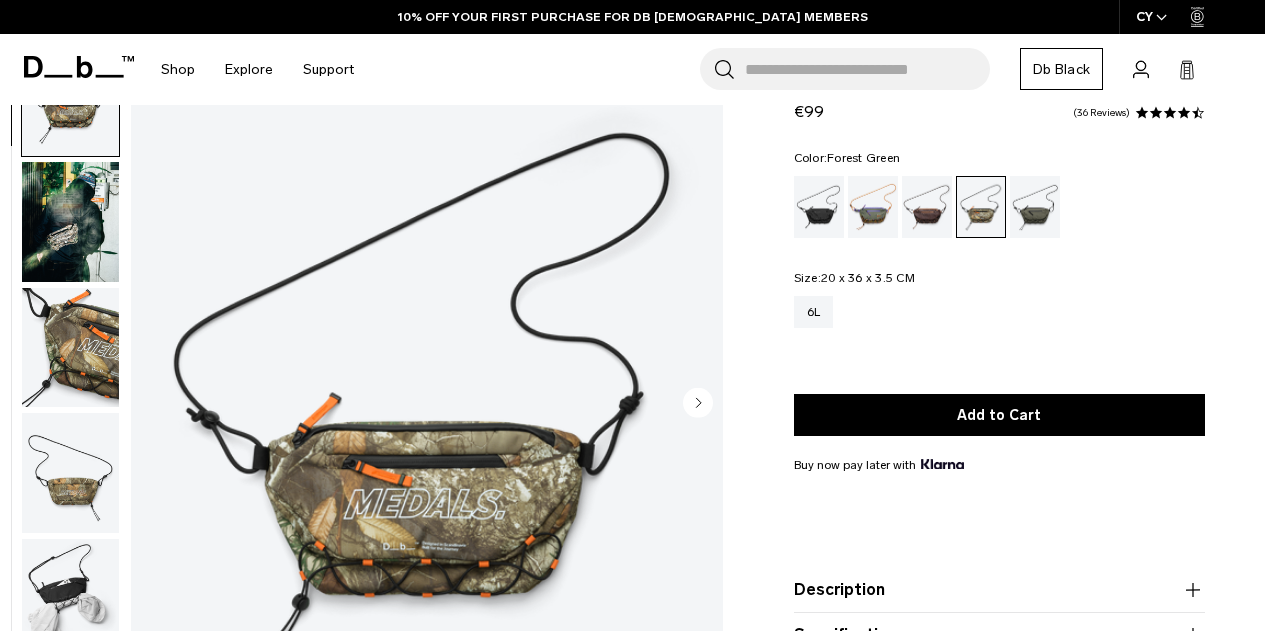 click at bounding box center (1035, 207) 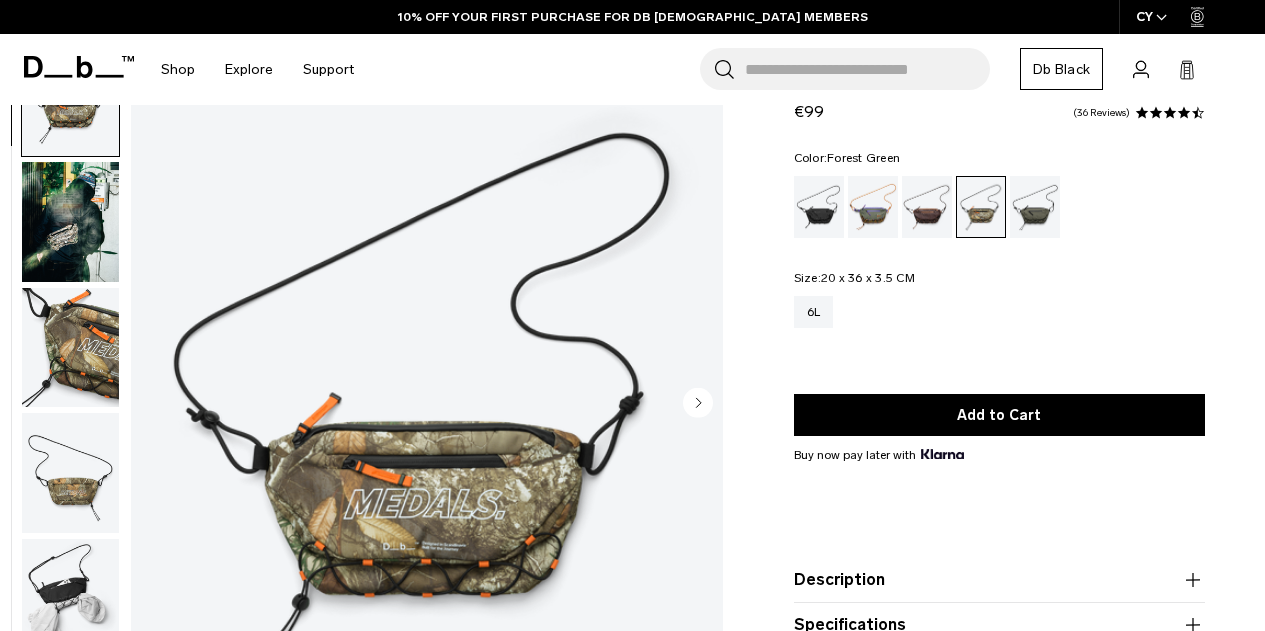 scroll, scrollTop: 0, scrollLeft: 0, axis: both 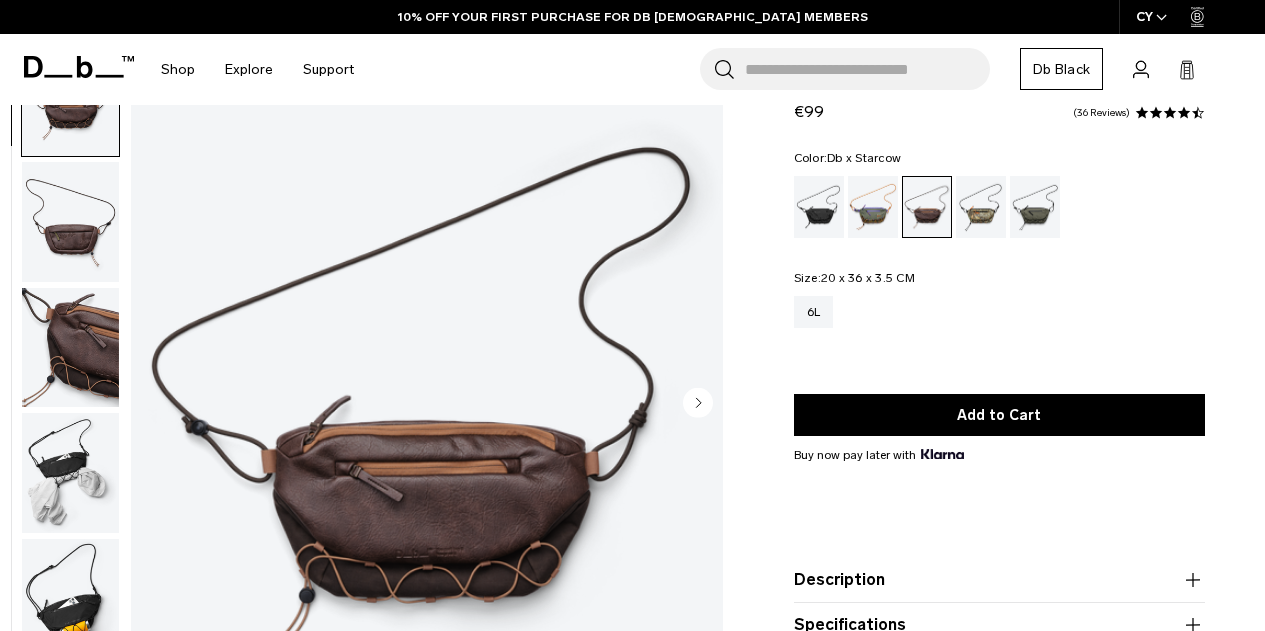 drag, startPoint x: 0, startPoint y: 0, endPoint x: 877, endPoint y: 221, distance: 904.41693 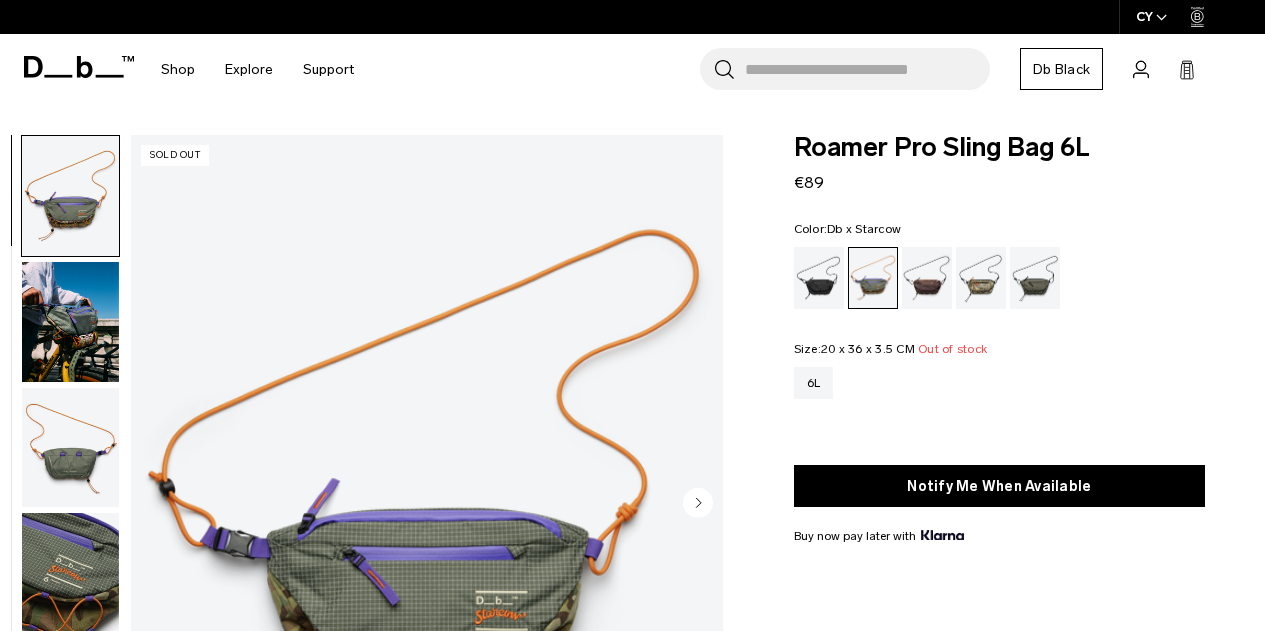 scroll, scrollTop: 0, scrollLeft: 0, axis: both 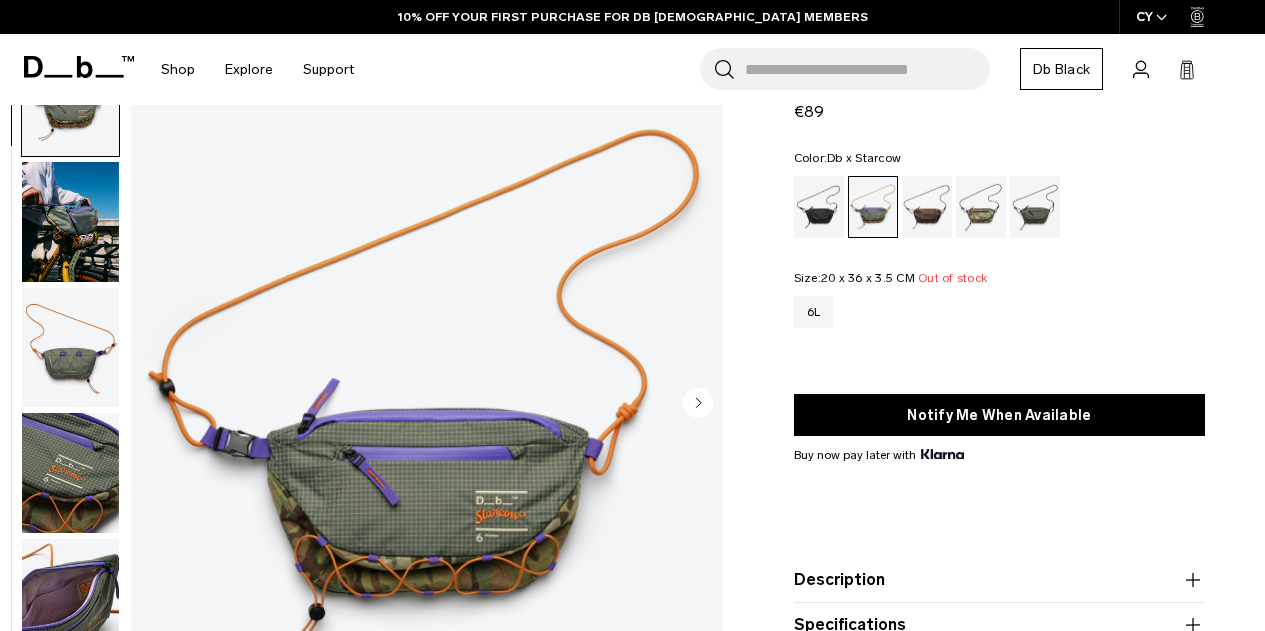 click on "Roamer Pro Sling Bag 6L
€89
Color:
Db x Starcow
Out of stock
Size:
20 x 36 x 3.5 CM
Out of stock
6L
This item will be shipped approximately:
Sold Out
Notify Me When Available" at bounding box center (999, 411) 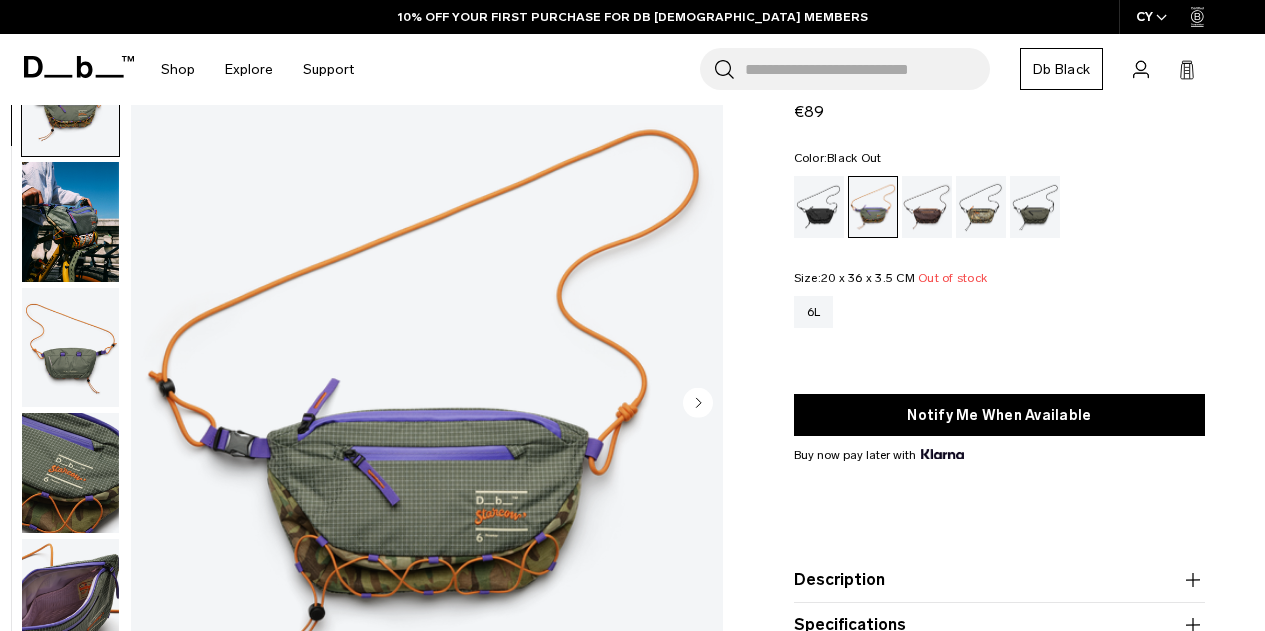 click at bounding box center [819, 207] 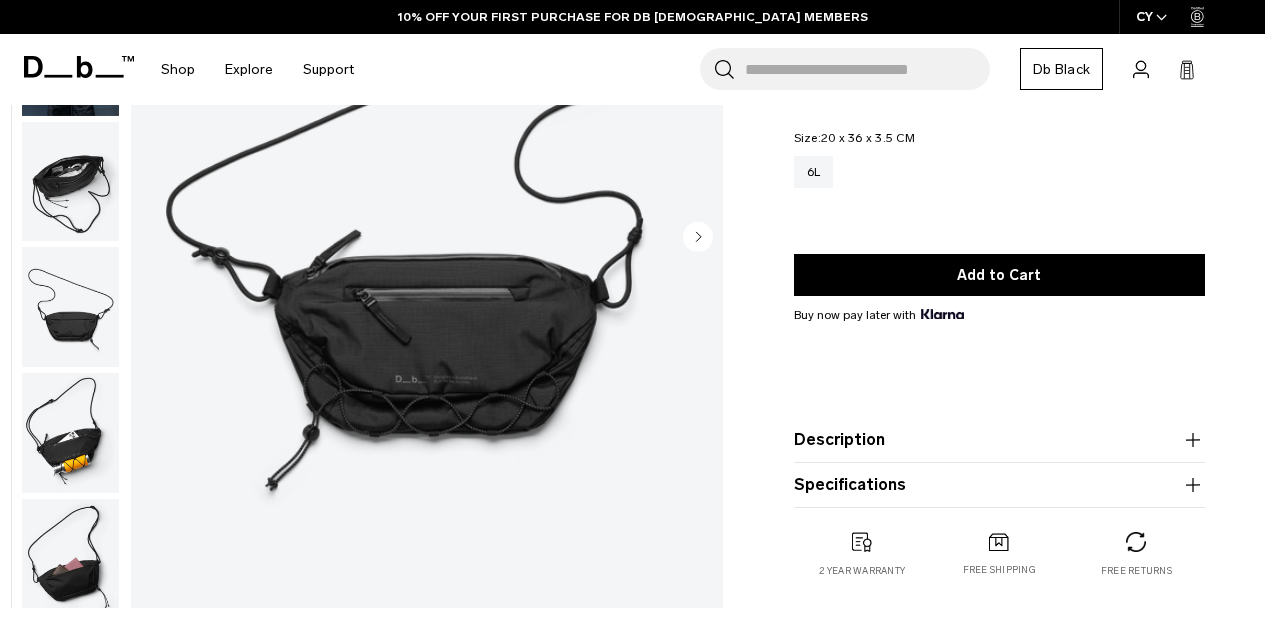 scroll, scrollTop: 266, scrollLeft: 0, axis: vertical 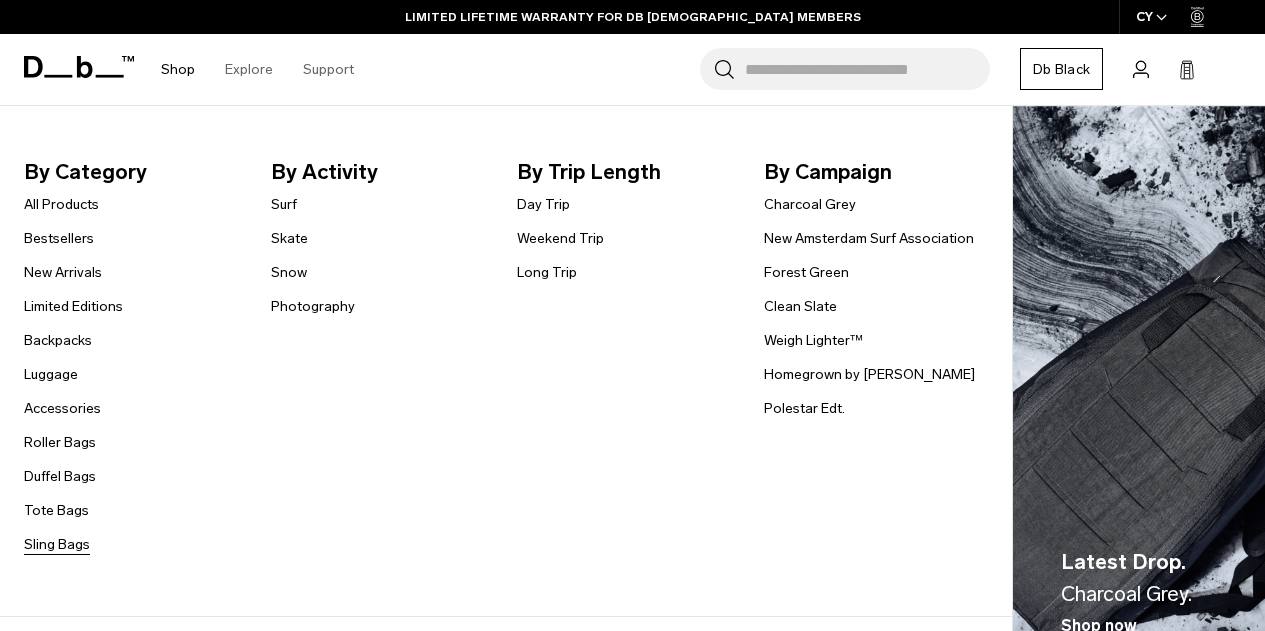 click on "Sling Bags" at bounding box center (57, 544) 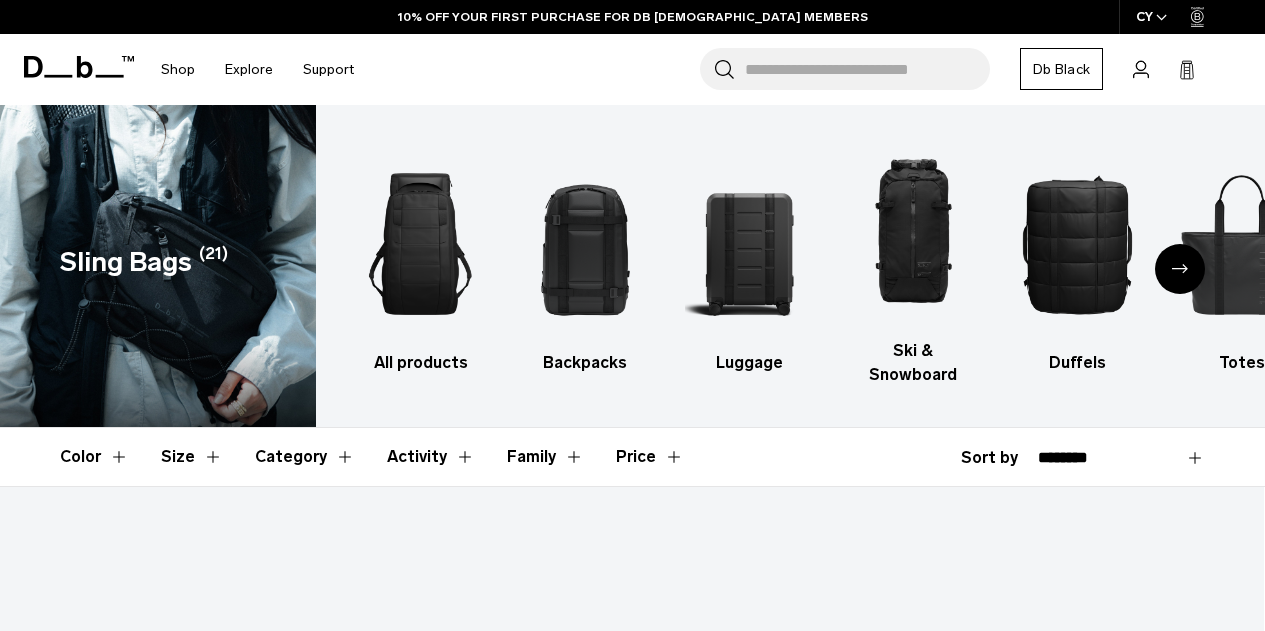 scroll, scrollTop: 366, scrollLeft: 0, axis: vertical 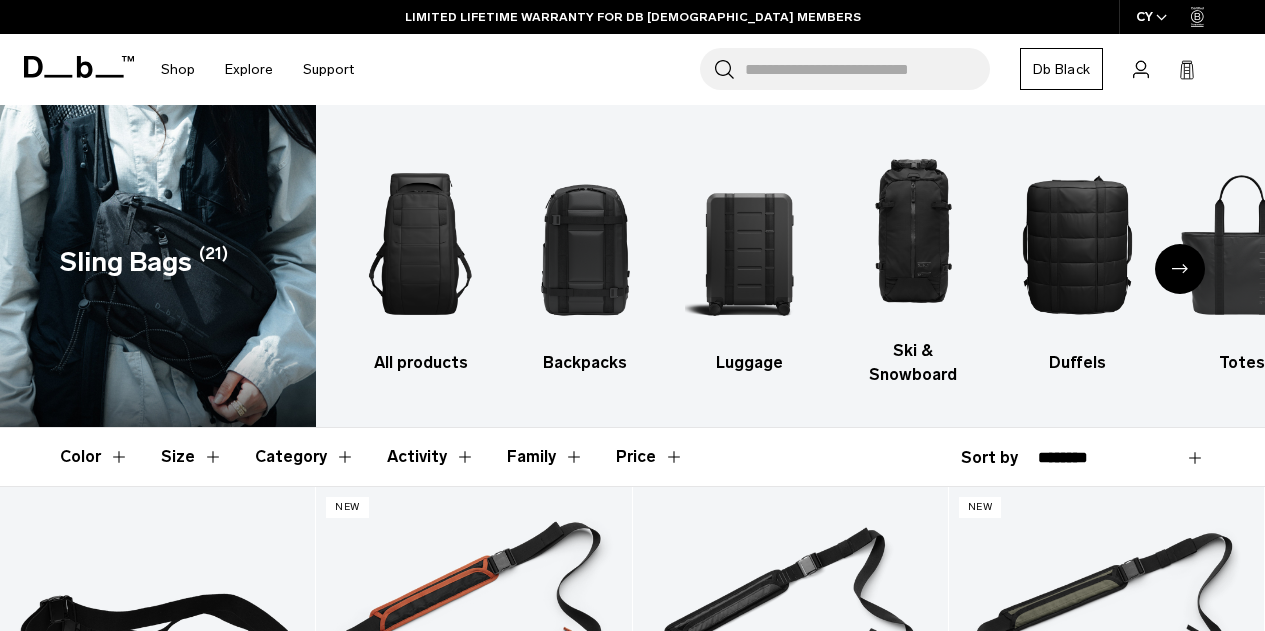 click at bounding box center [1180, 269] 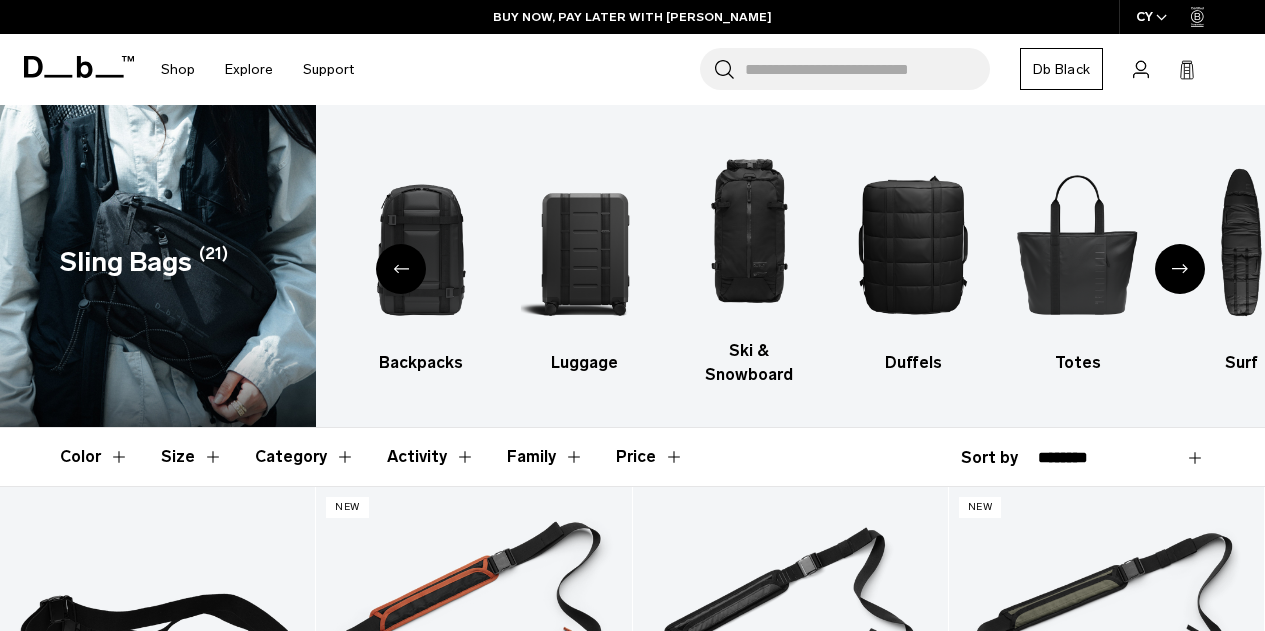 click at bounding box center [1180, 269] 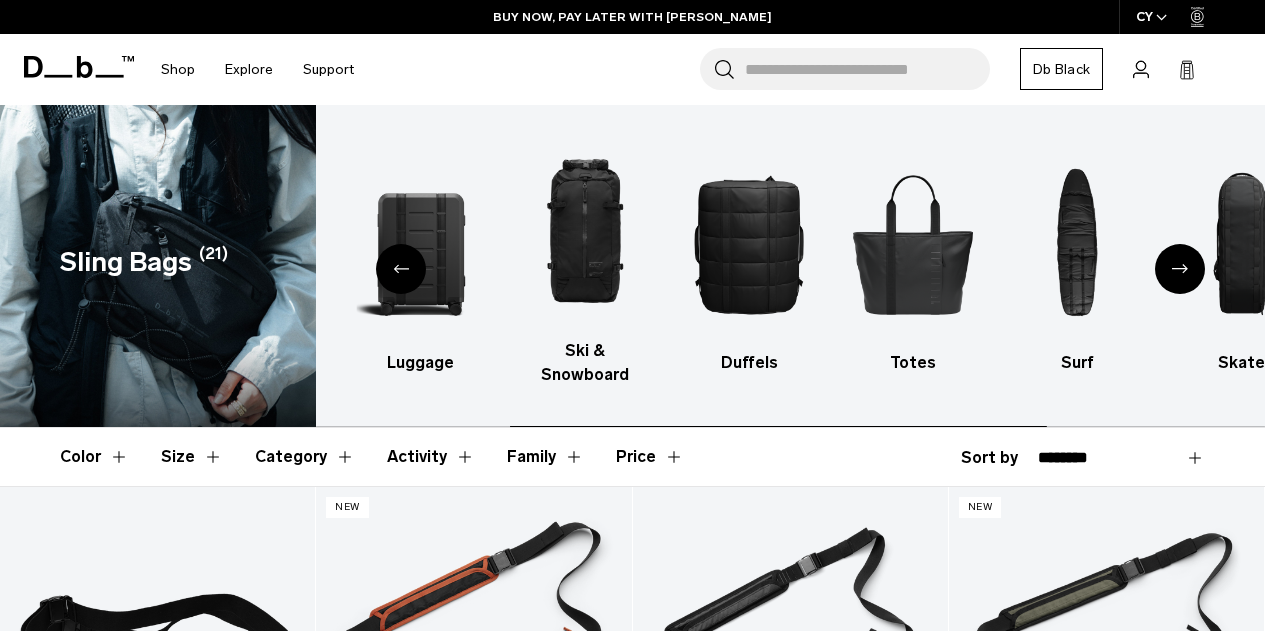 click at bounding box center (1180, 269) 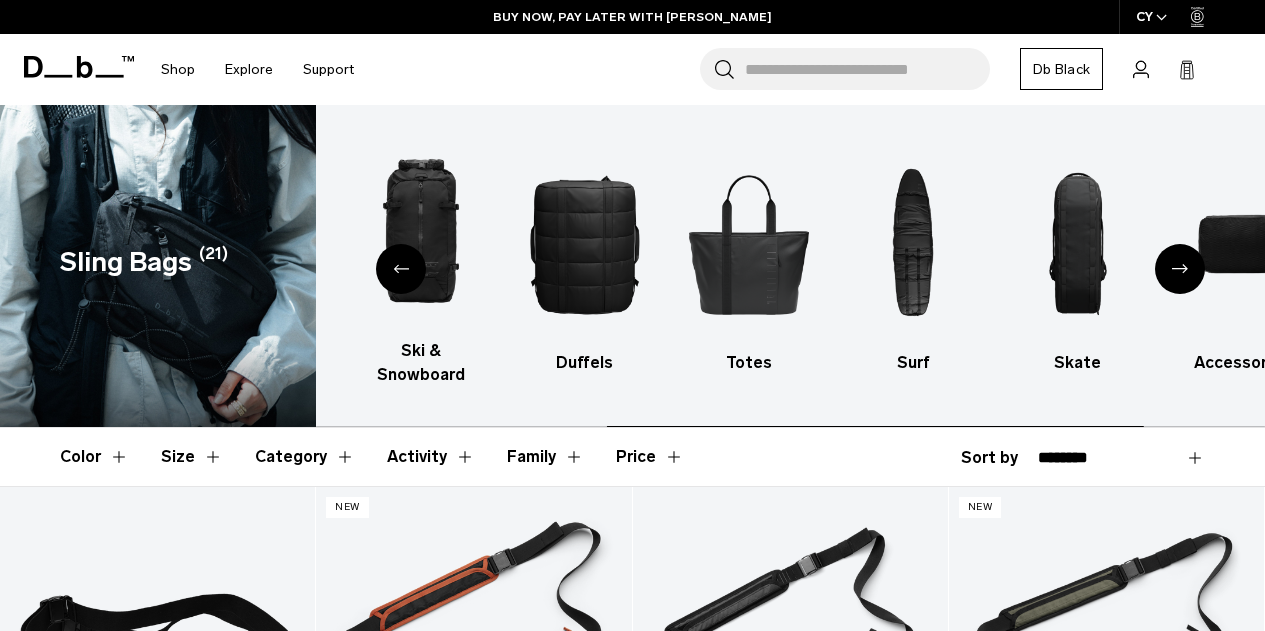 click at bounding box center [1180, 269] 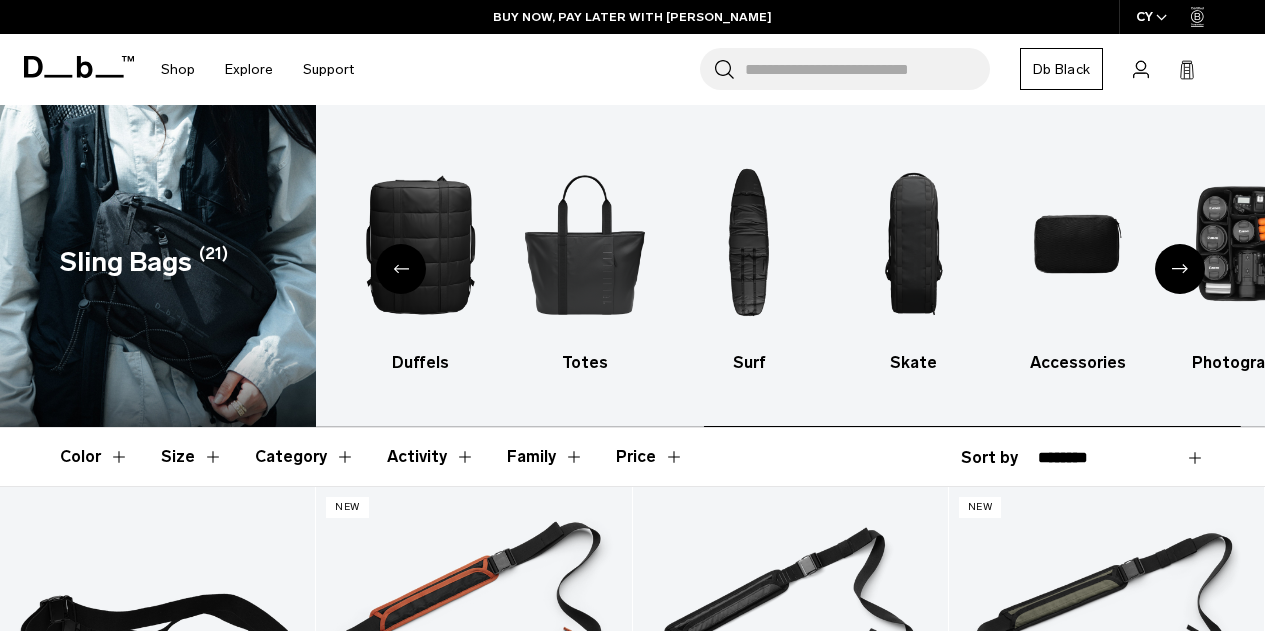 click at bounding box center [1180, 269] 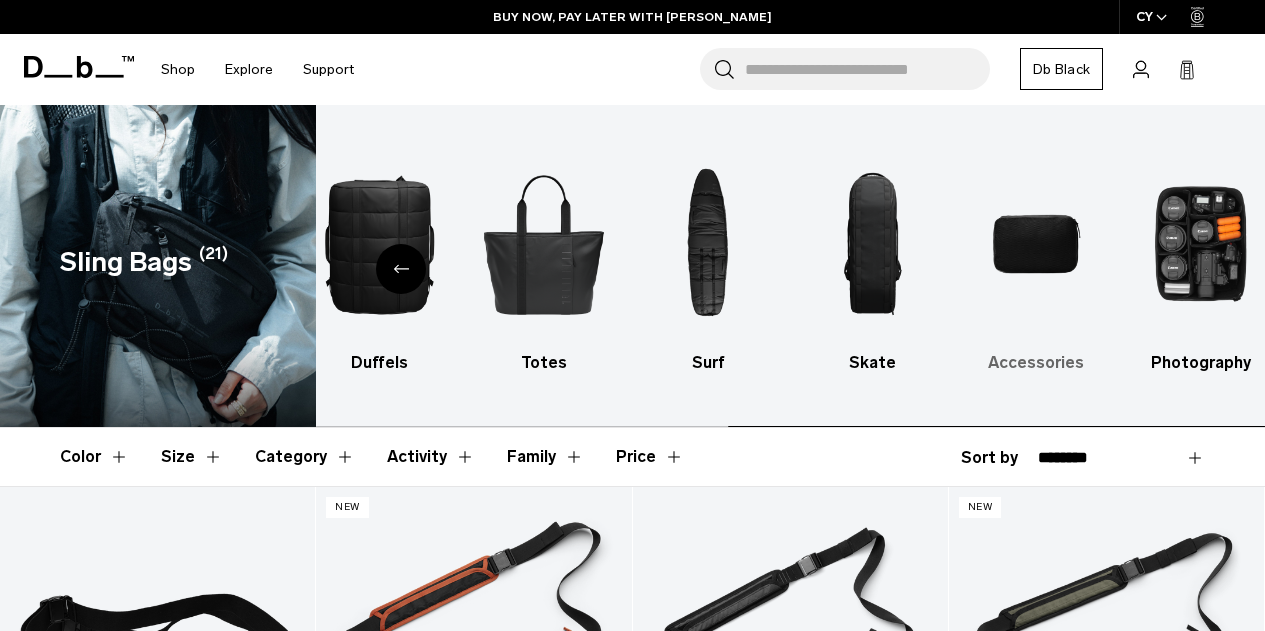 click at bounding box center (1036, 244) 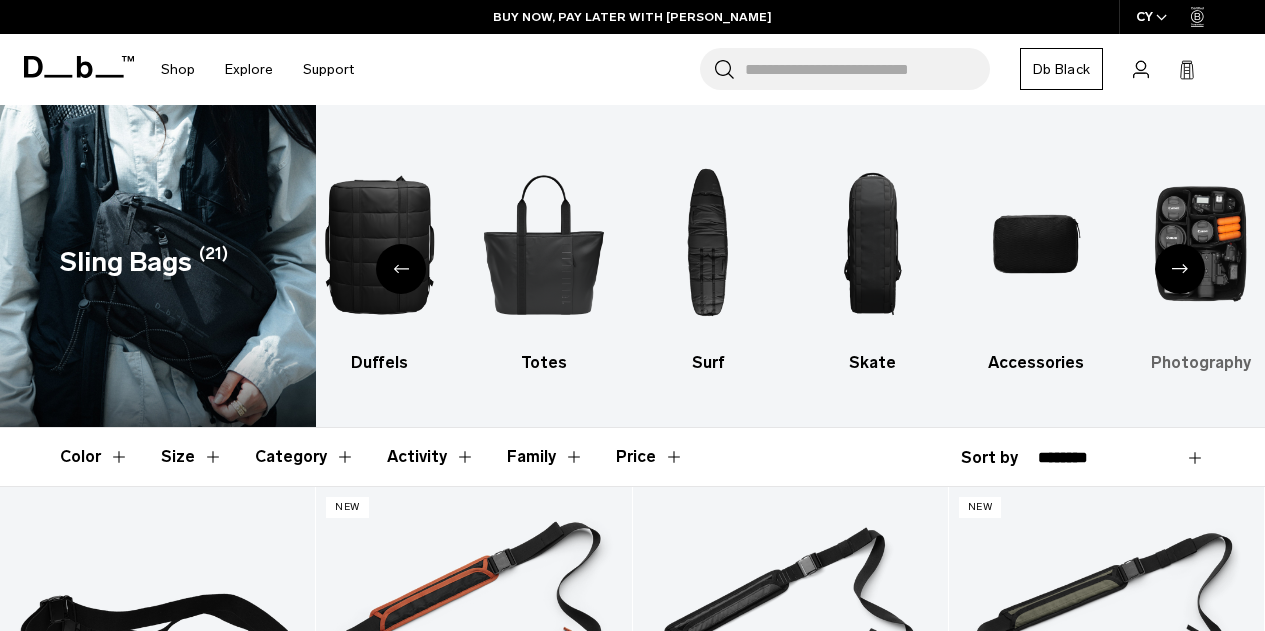 click at bounding box center [1200, 244] 